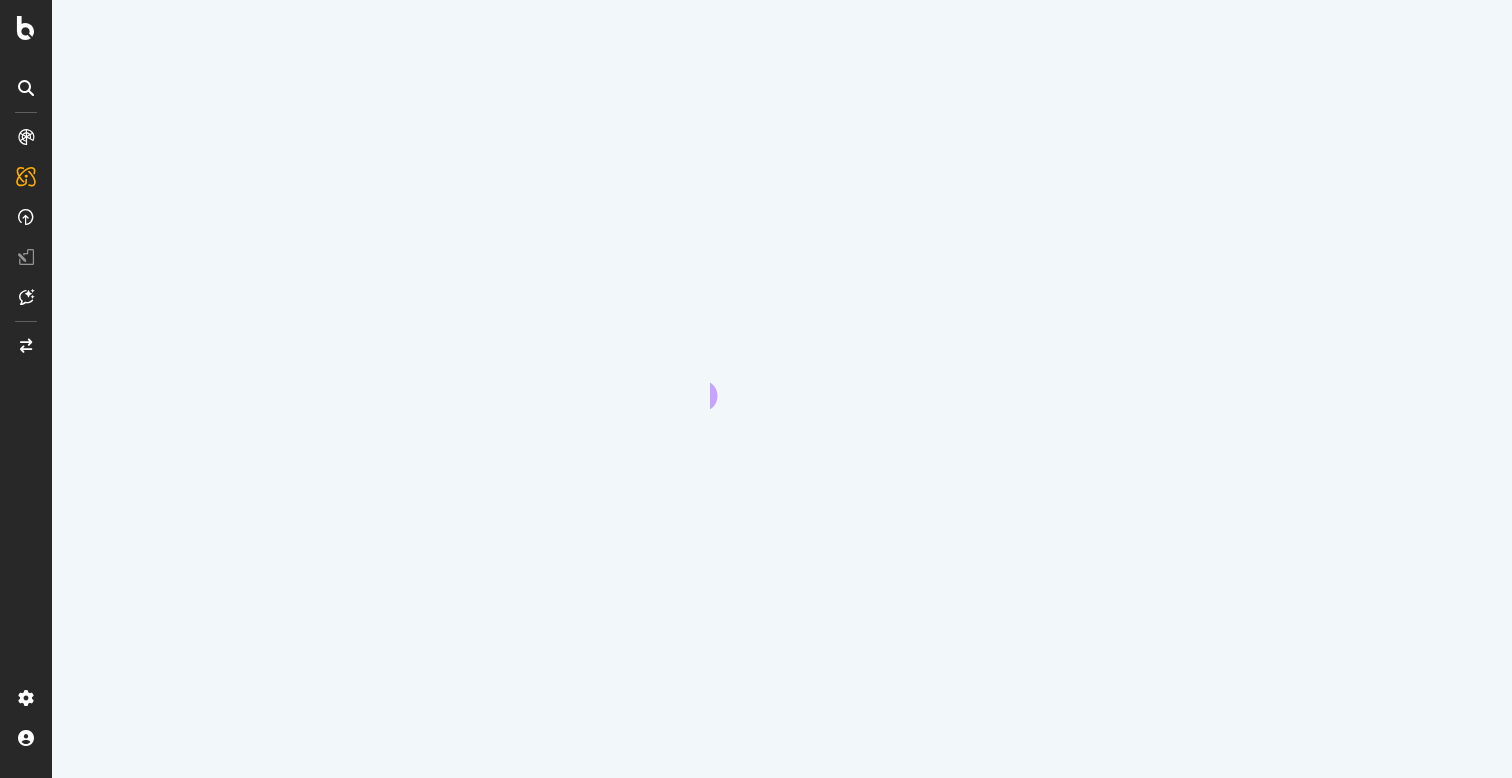 scroll, scrollTop: 0, scrollLeft: 0, axis: both 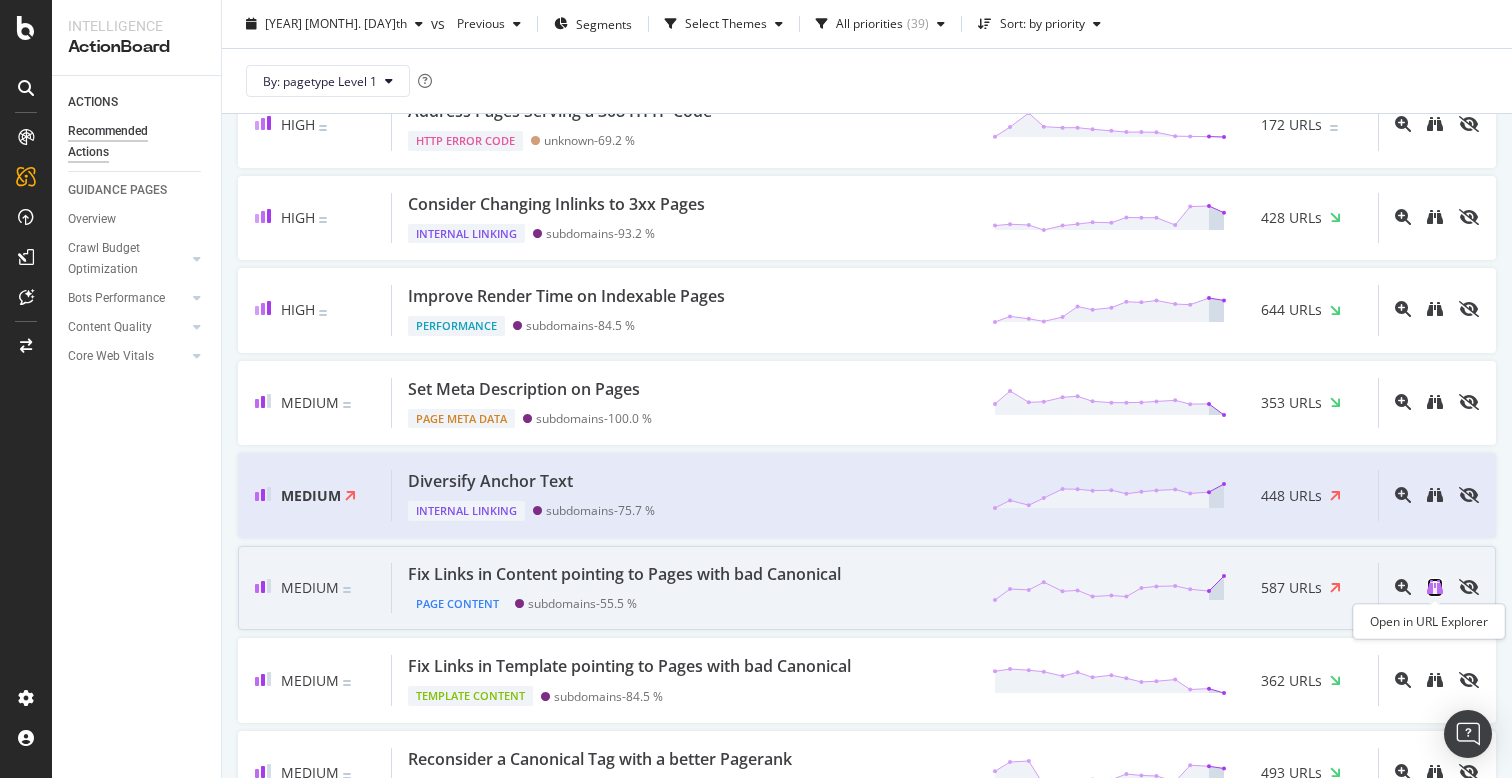click at bounding box center [1435, 587] 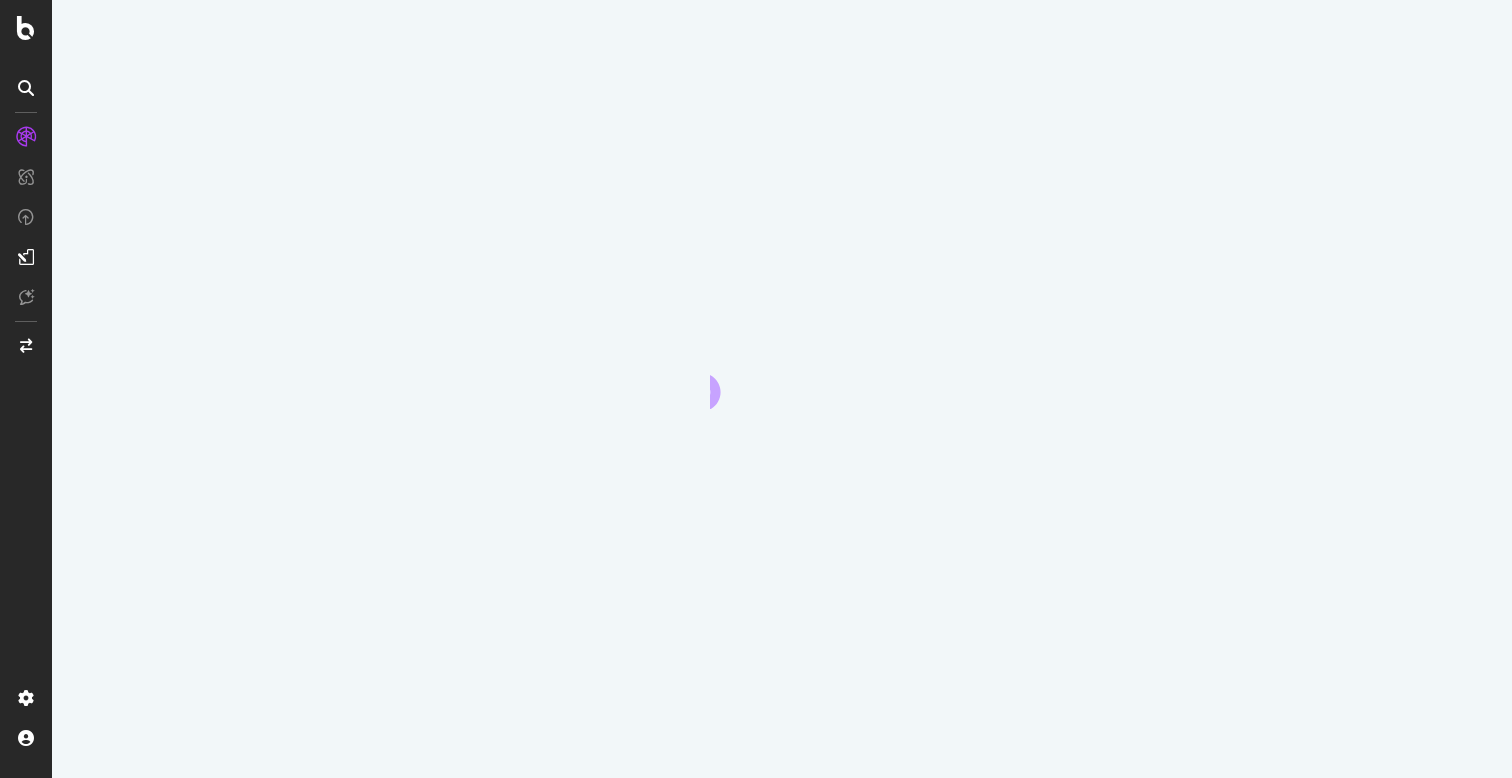 scroll, scrollTop: 0, scrollLeft: 0, axis: both 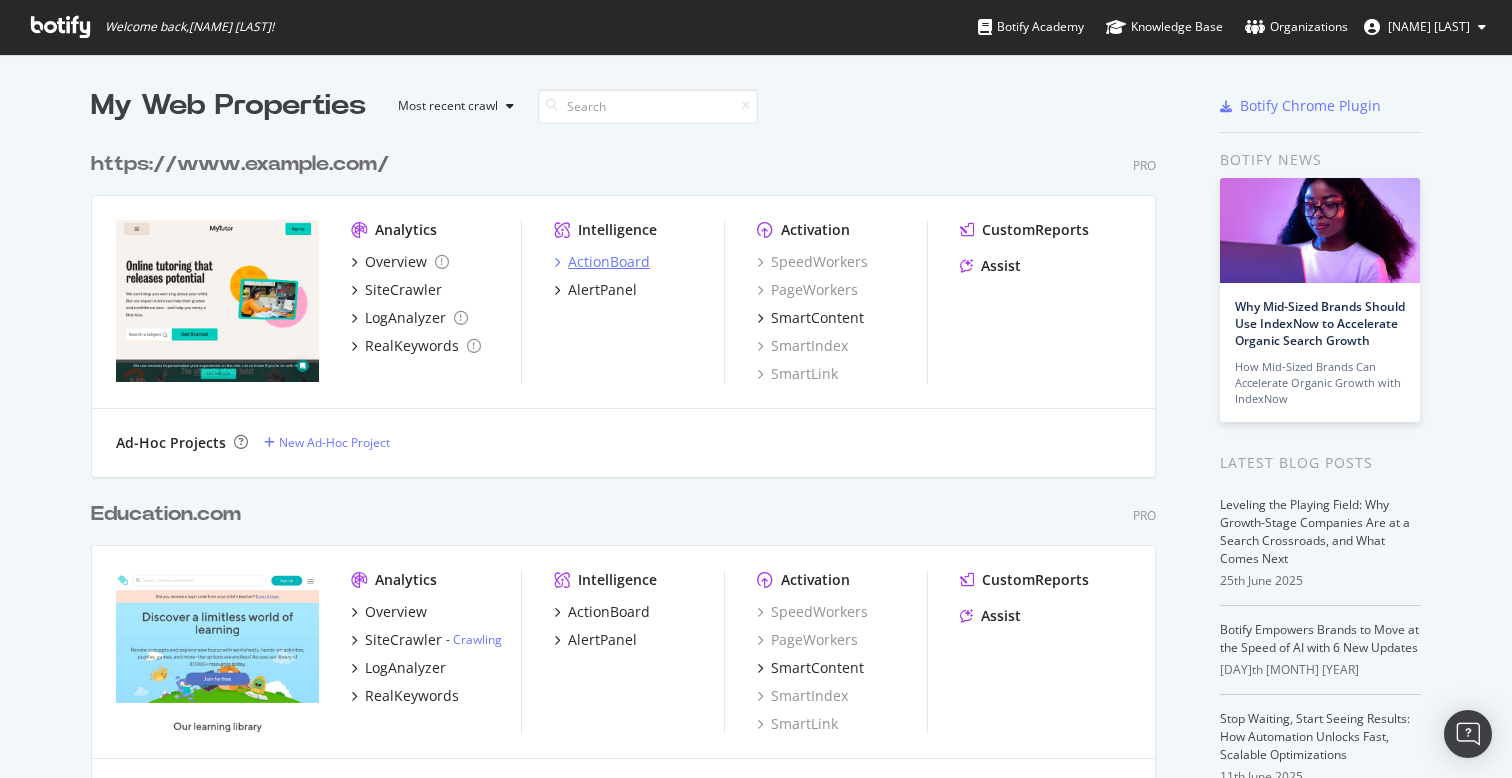 click on "ActionBoard" at bounding box center [609, 262] 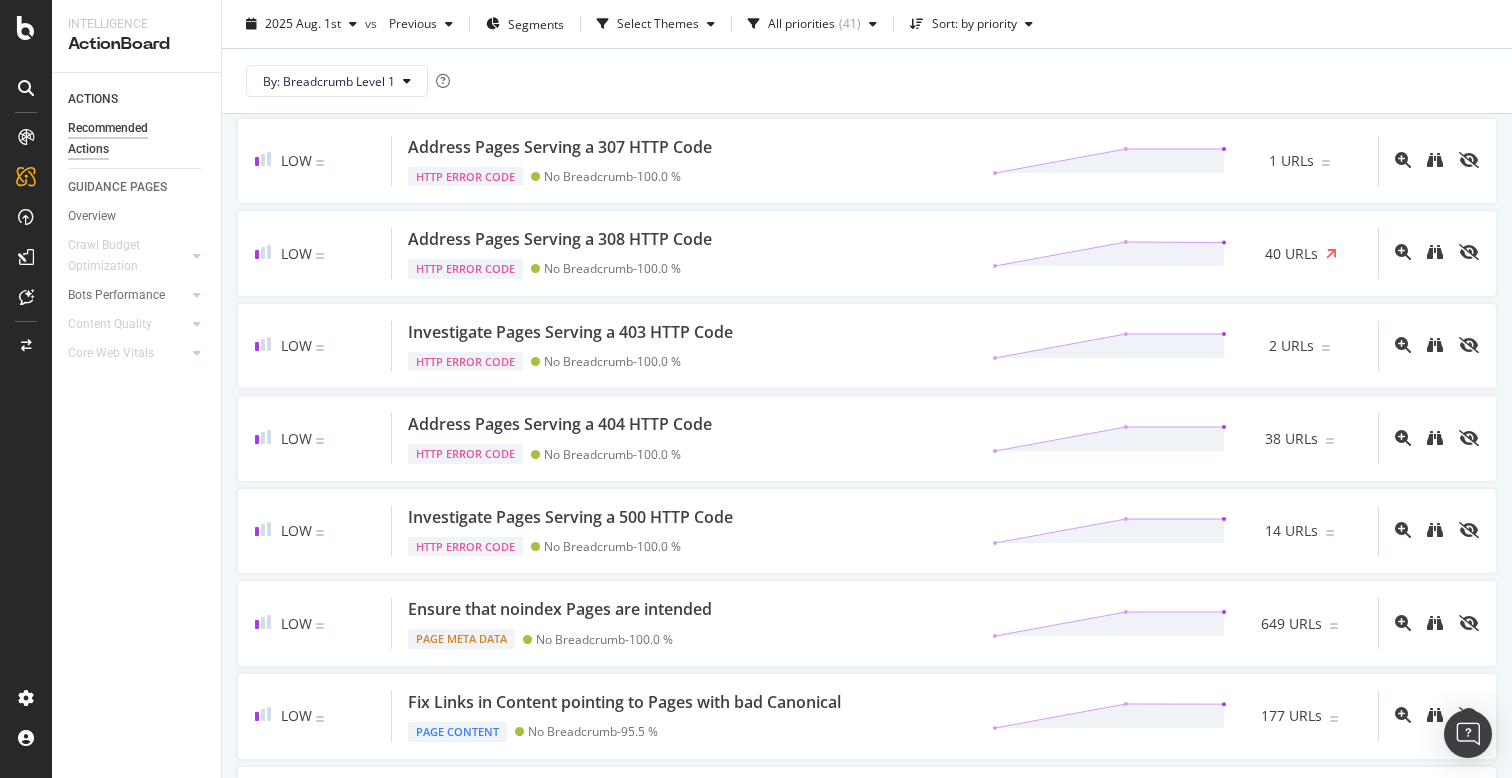scroll, scrollTop: 4162, scrollLeft: 0, axis: vertical 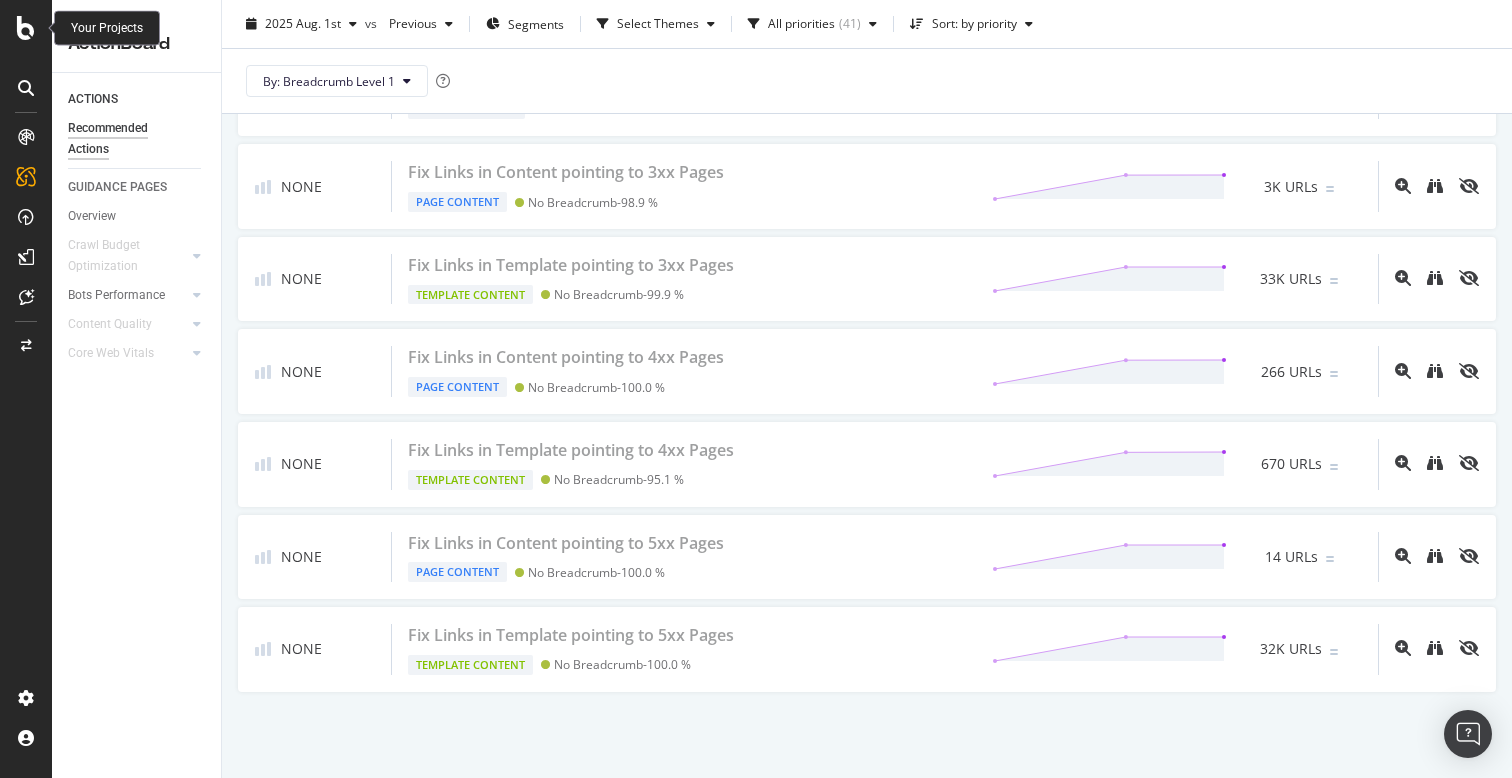 click at bounding box center [26, 28] 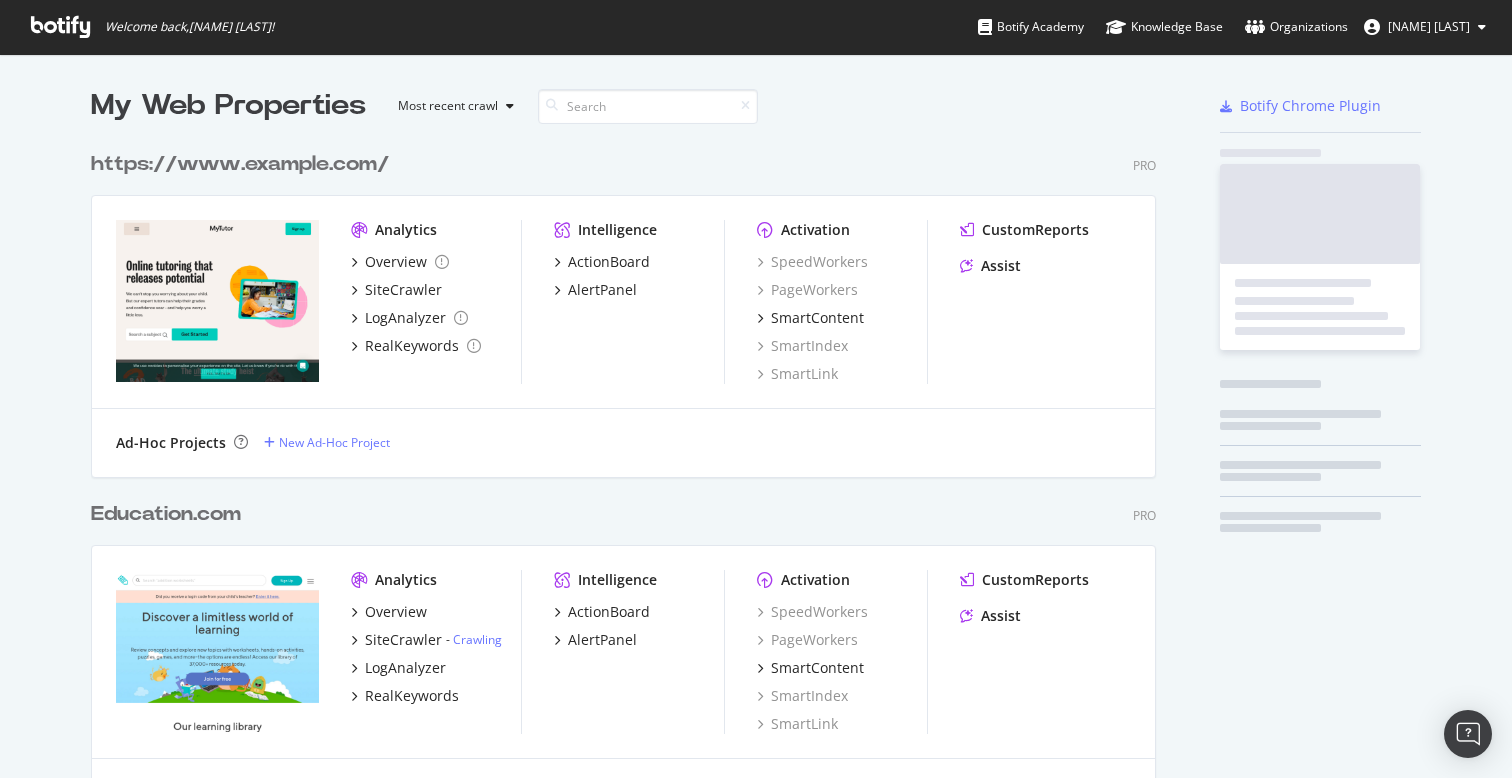 scroll, scrollTop: 1, scrollLeft: 1, axis: both 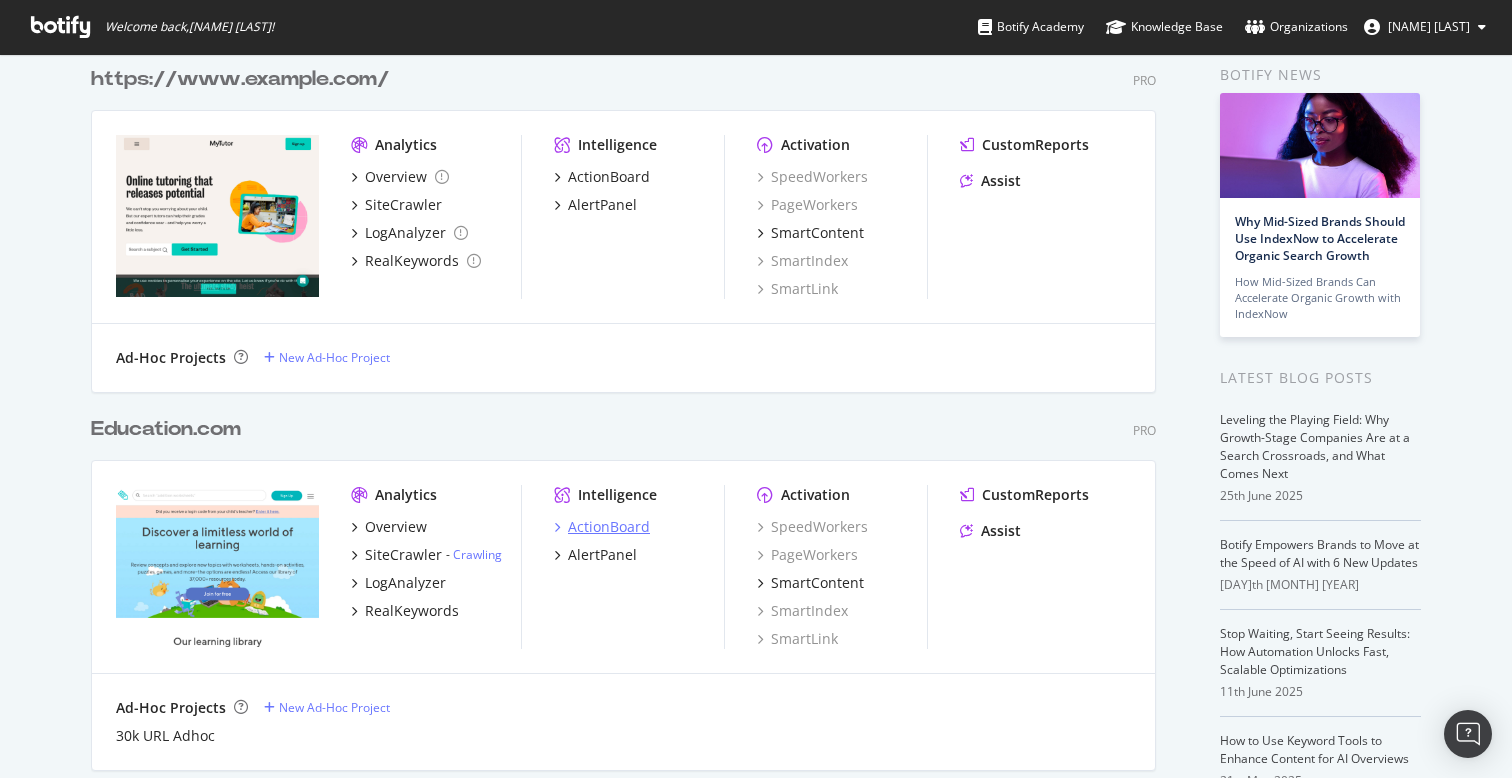 click on "ActionBoard" at bounding box center (609, 527) 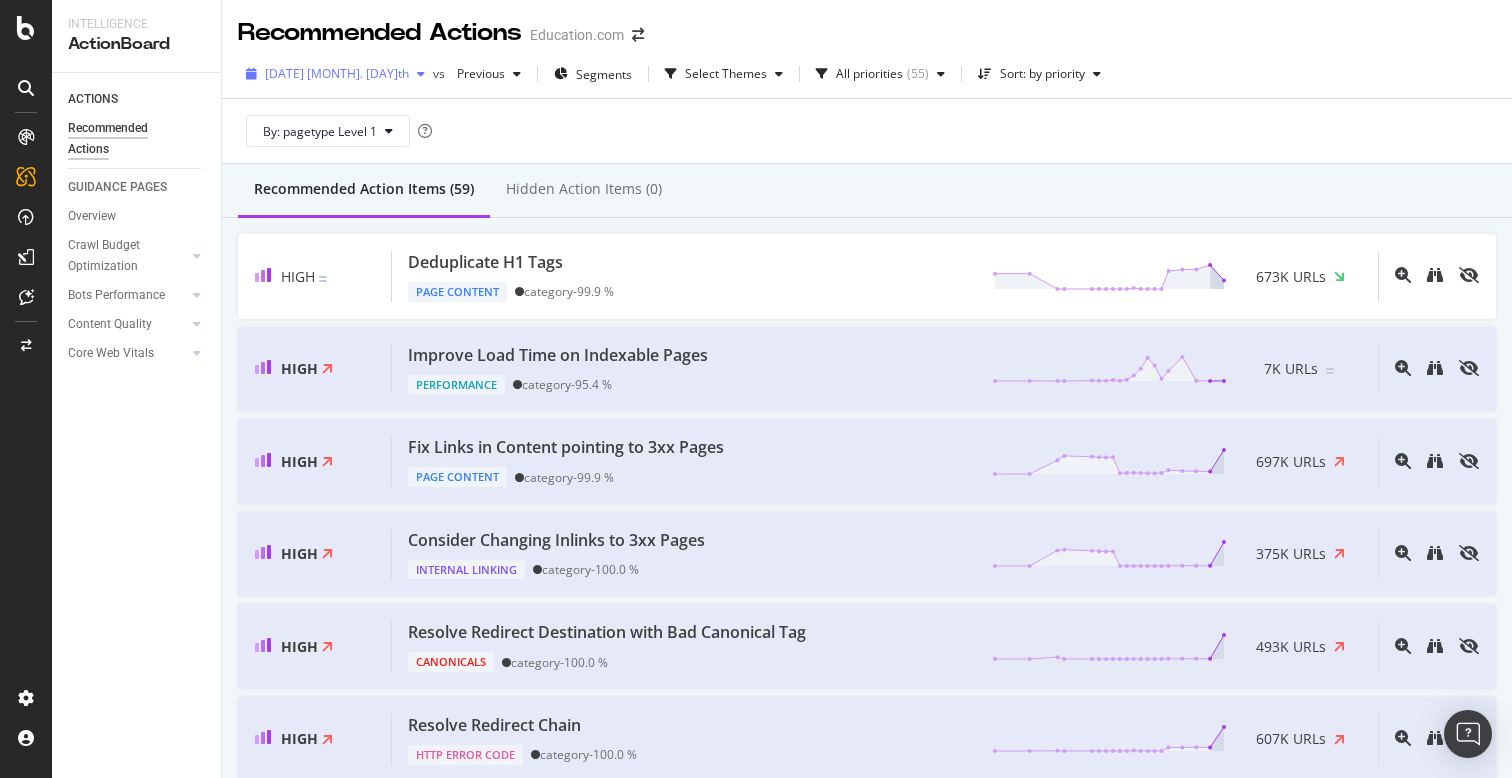 click on "2025 Jul. 13th" at bounding box center [337, 73] 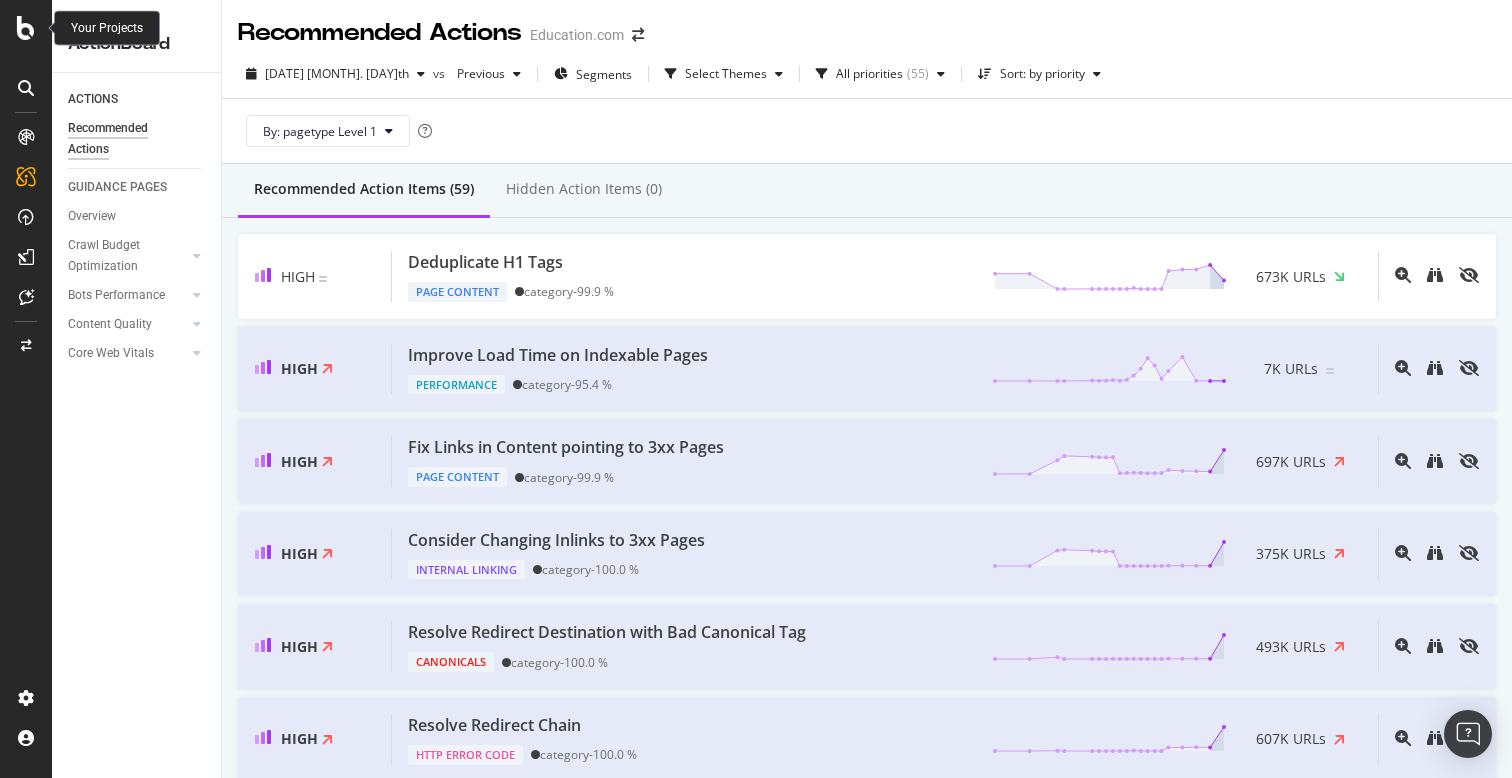click at bounding box center (26, 28) 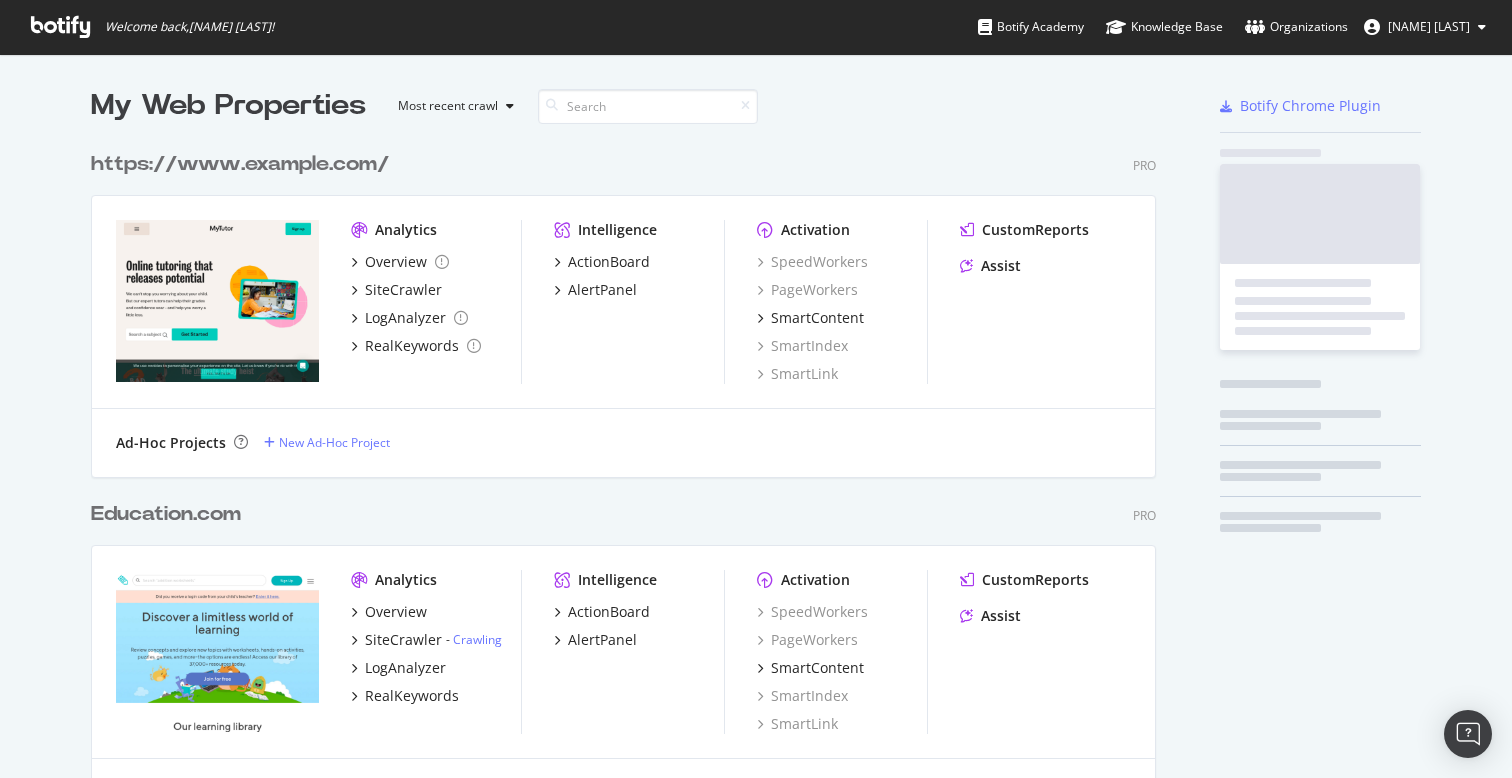 scroll, scrollTop: 1, scrollLeft: 1, axis: both 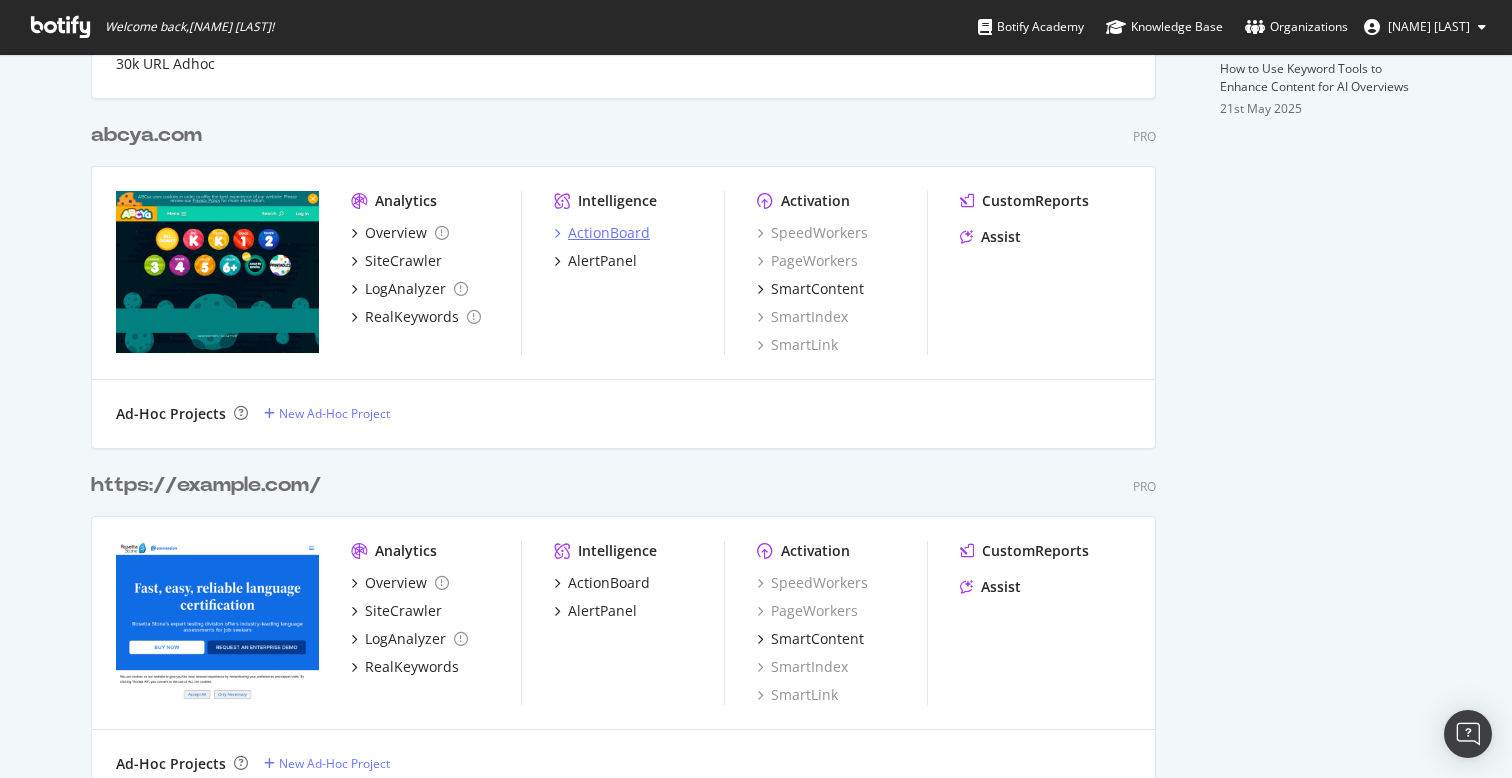 click on "ActionBoard" at bounding box center (609, 233) 